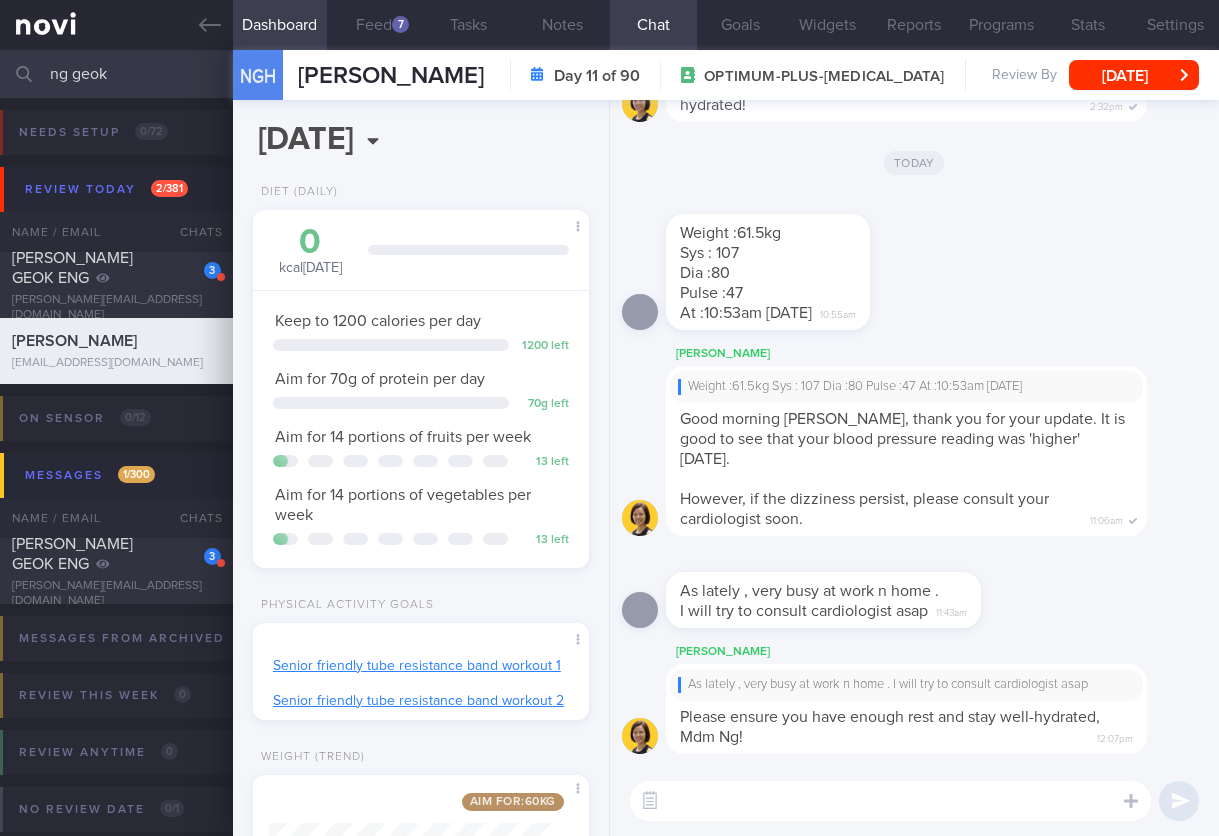 select on "5" 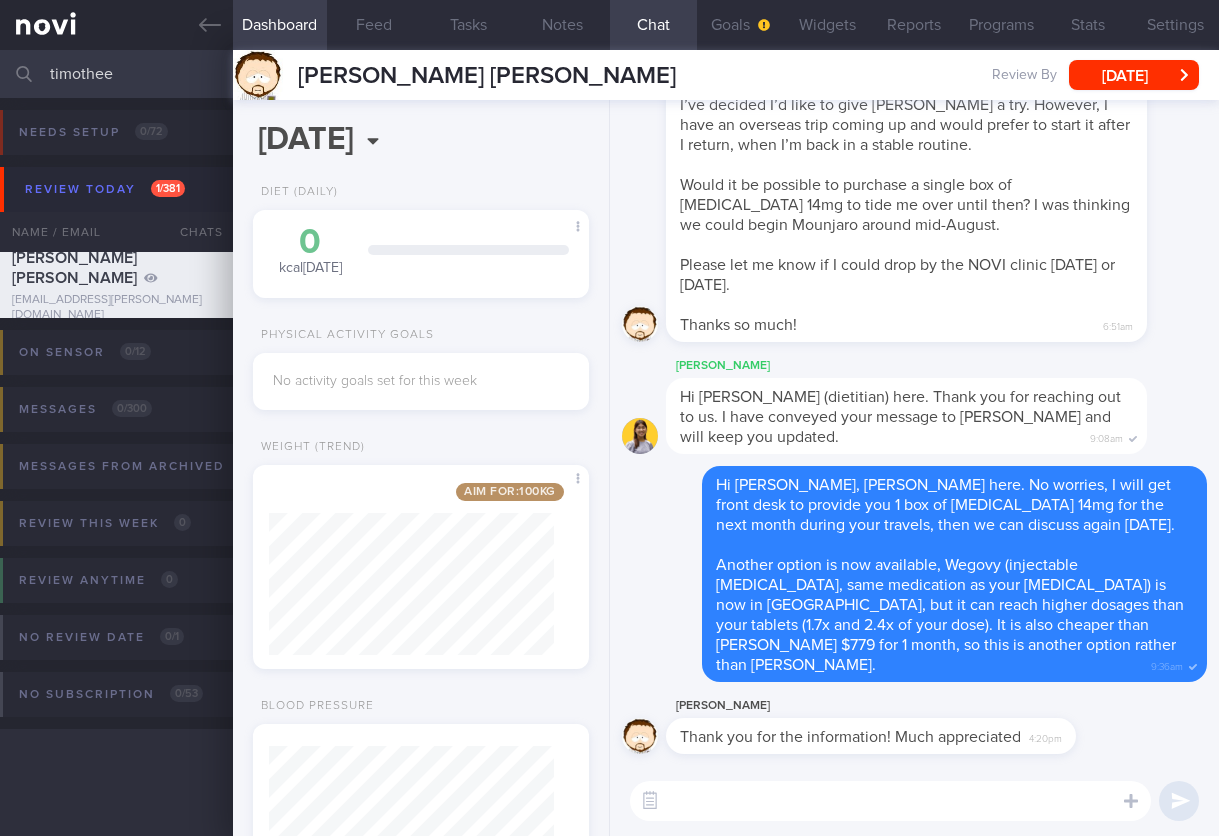 select on "5" 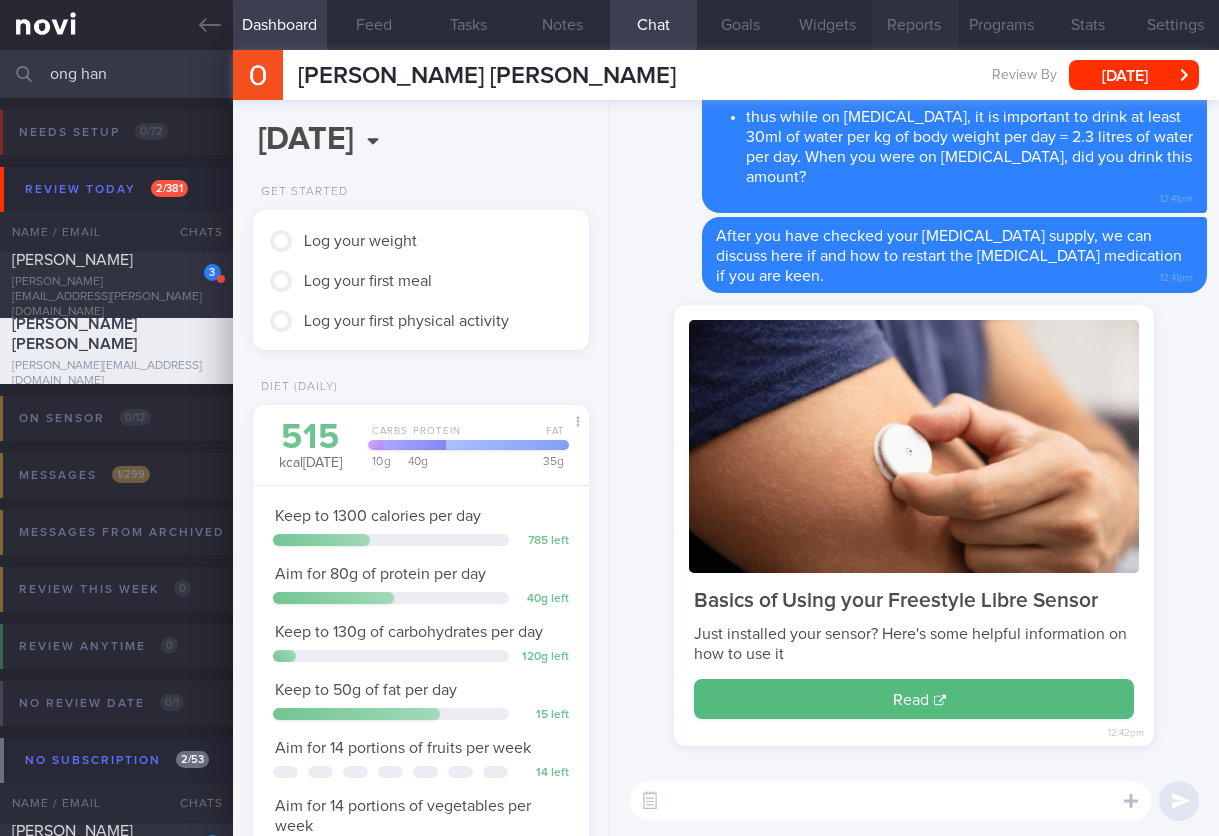 scroll, scrollTop: 0, scrollLeft: 0, axis: both 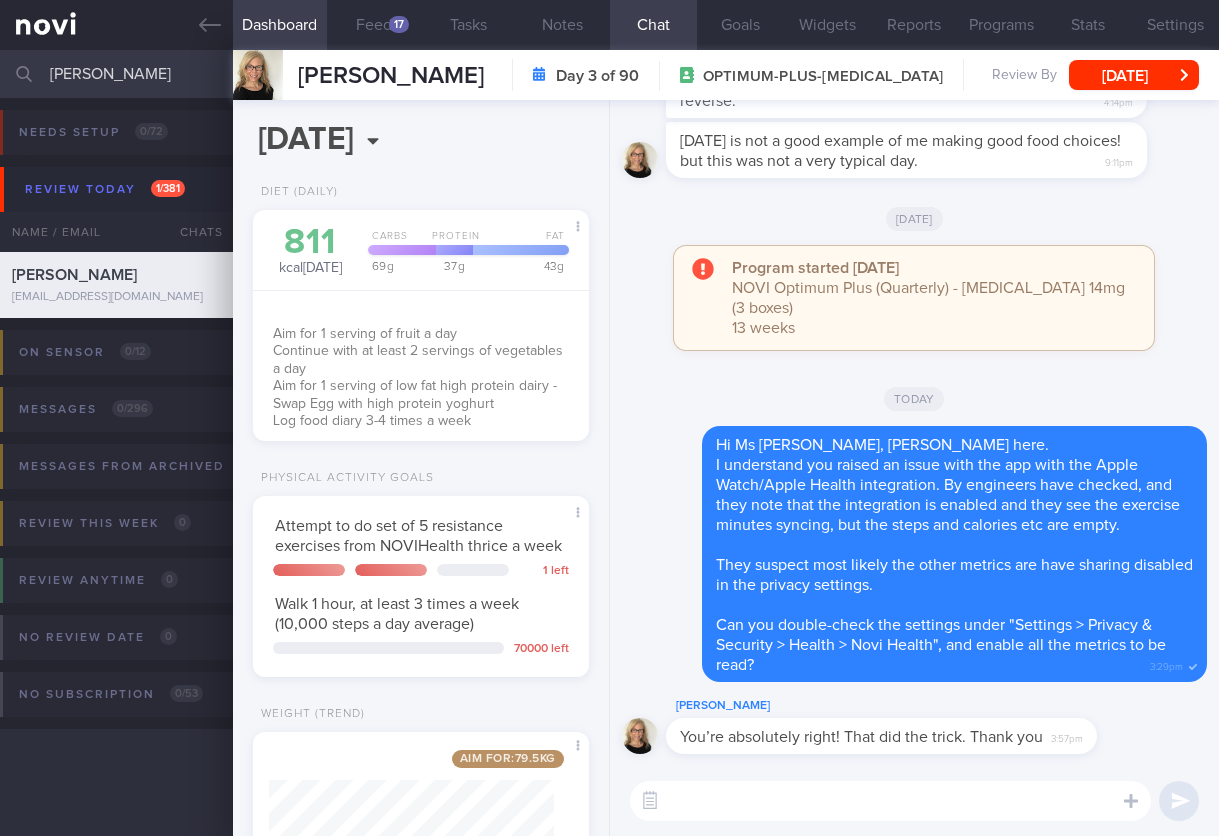 select on "6" 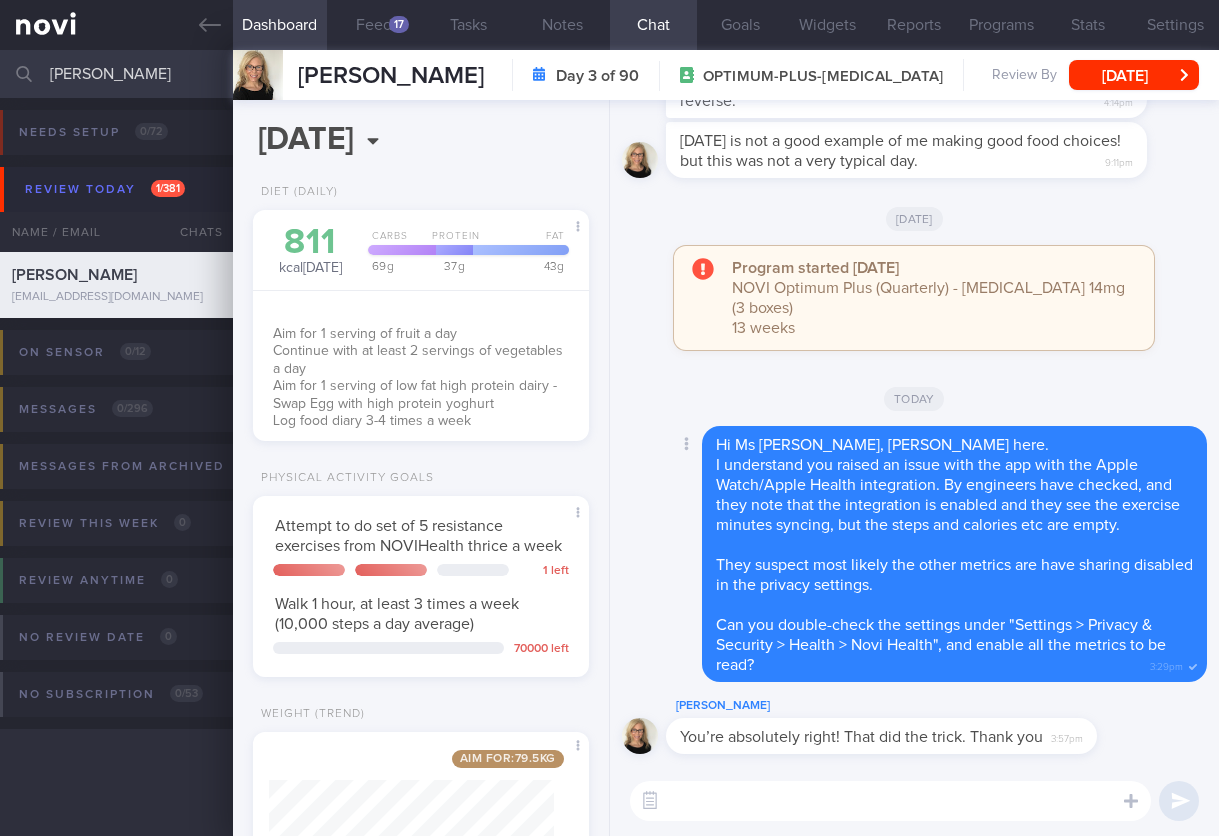 scroll, scrollTop: 0, scrollLeft: 0, axis: both 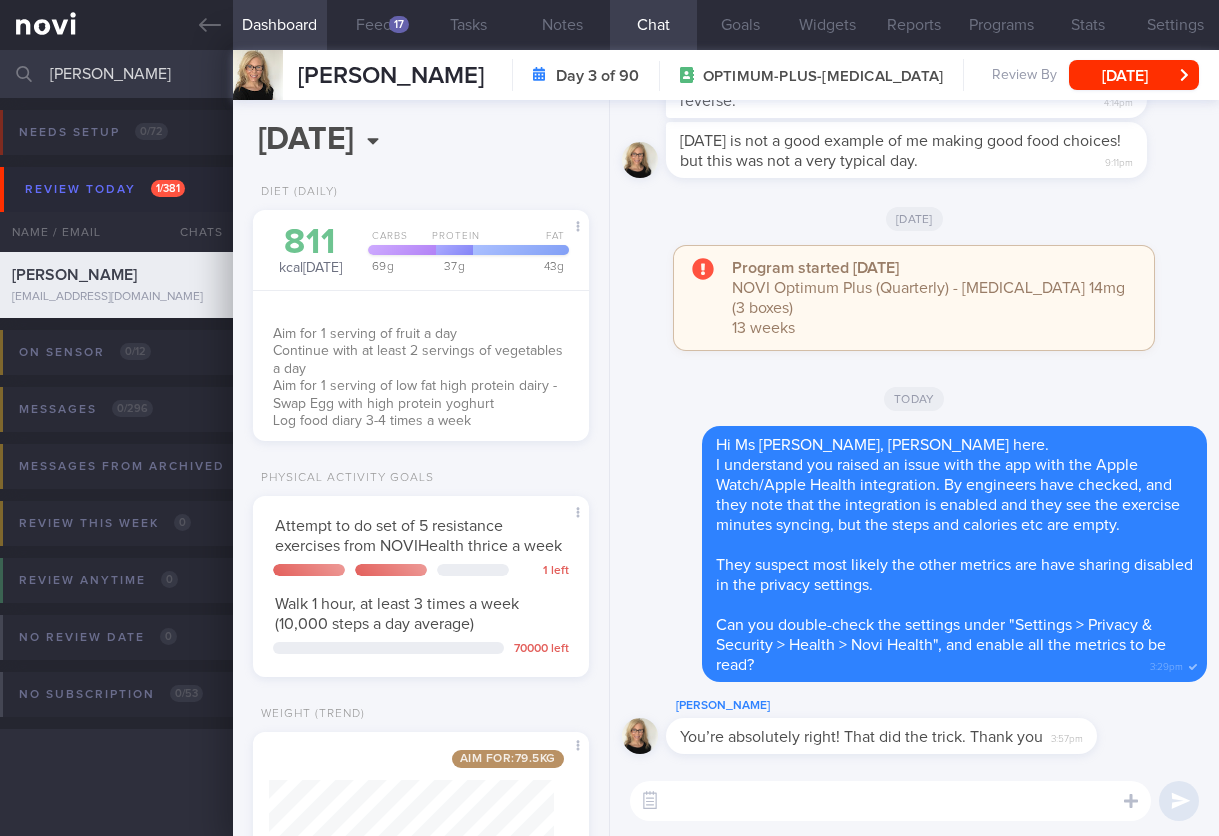 click at bounding box center (890, 801) 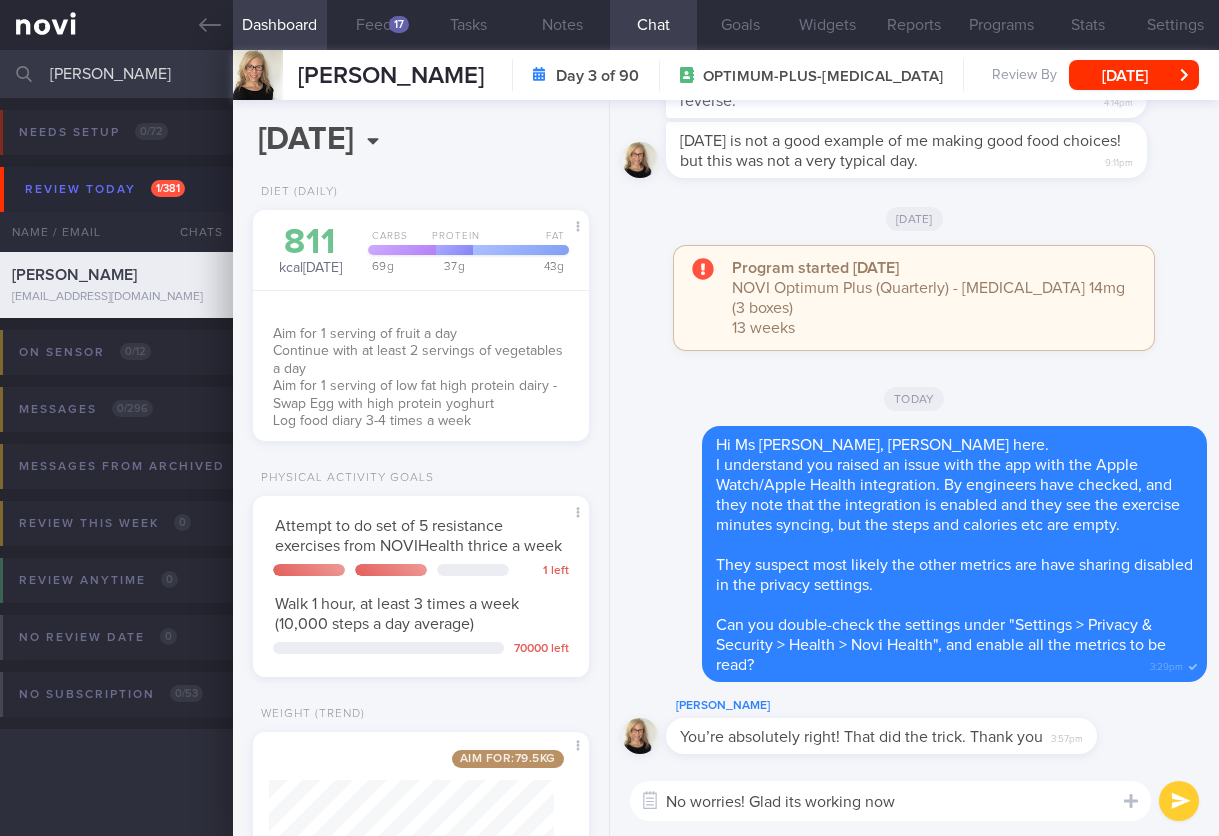 type on "No worries! Glad its working now." 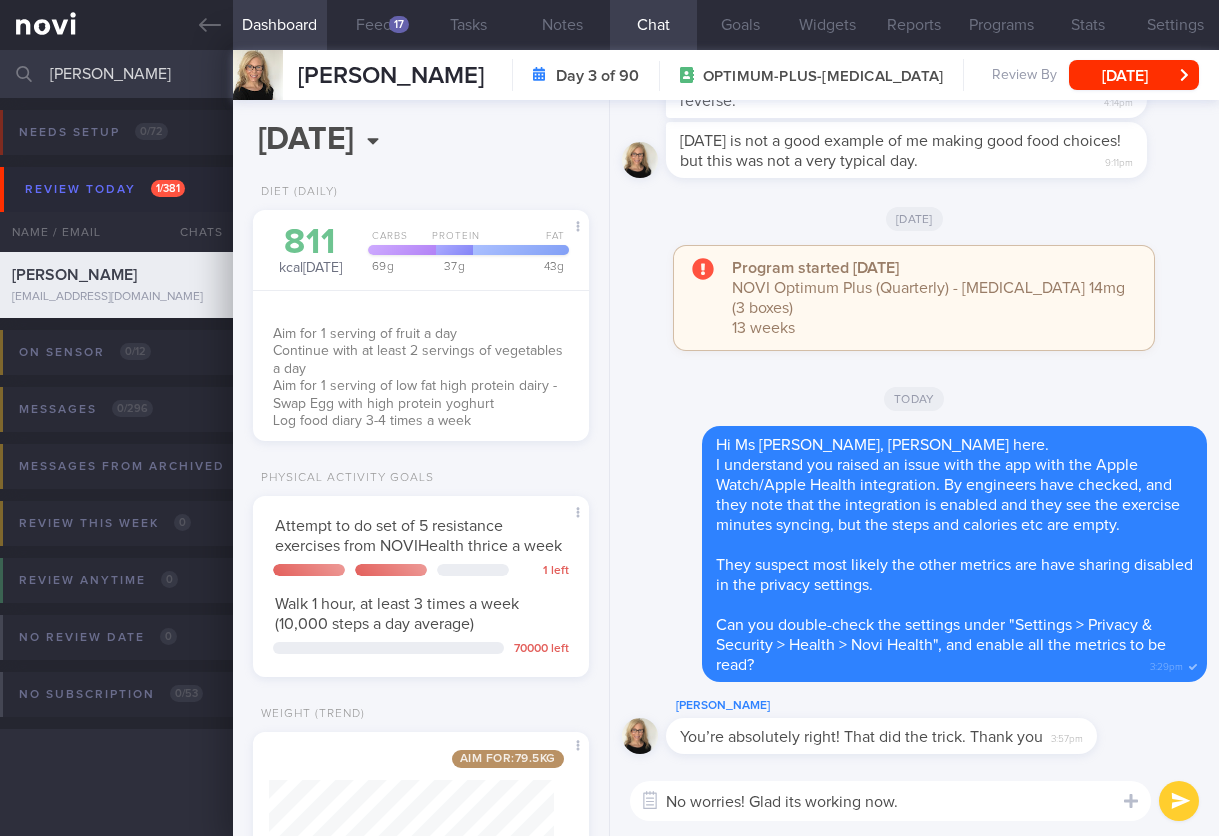 type 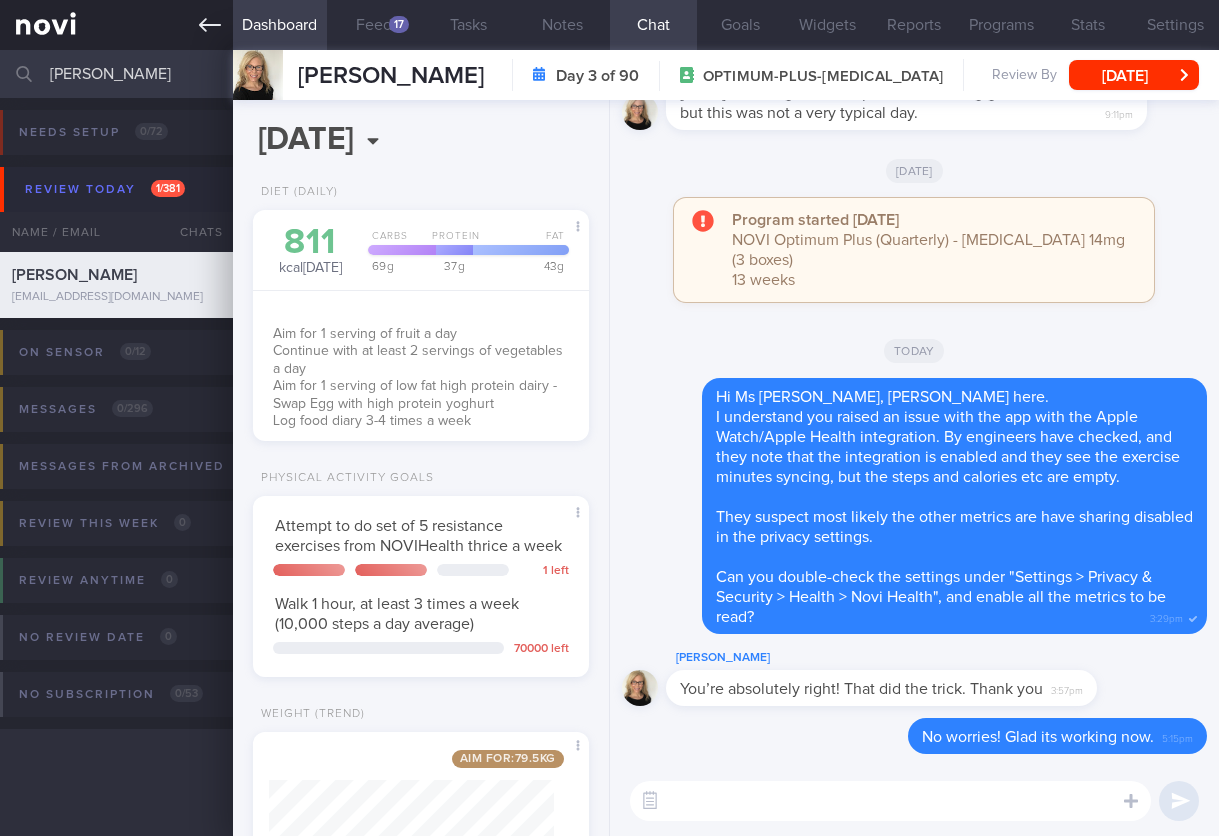 click 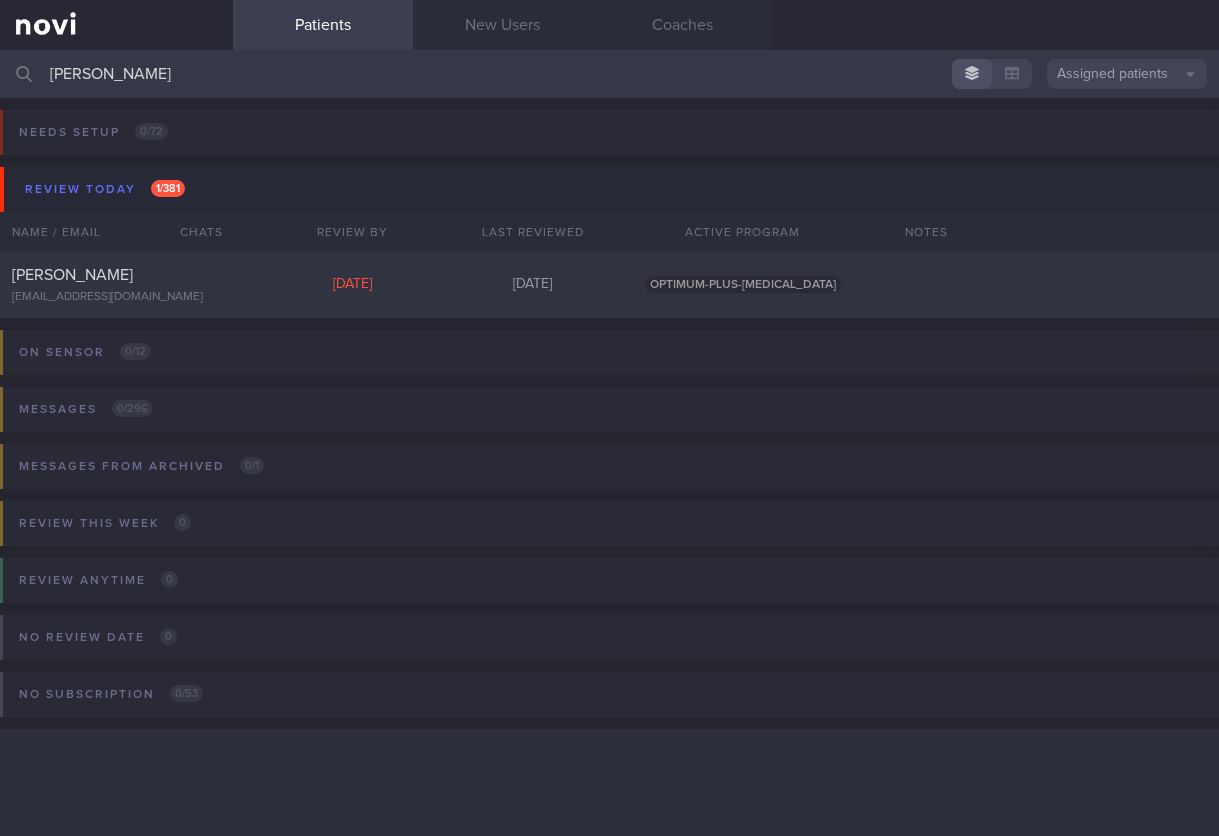 drag, startPoint x: 221, startPoint y: 75, endPoint x: -12, endPoint y: 65, distance: 233.2145 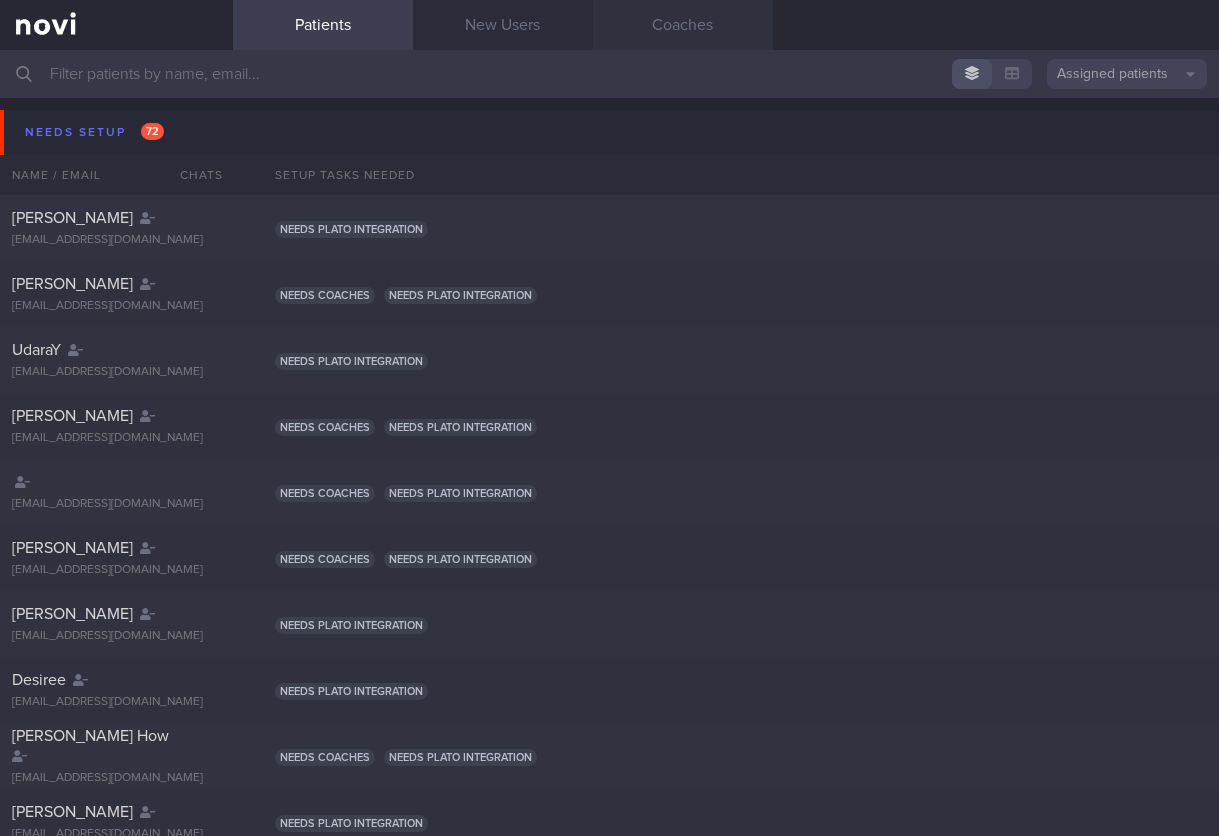 type 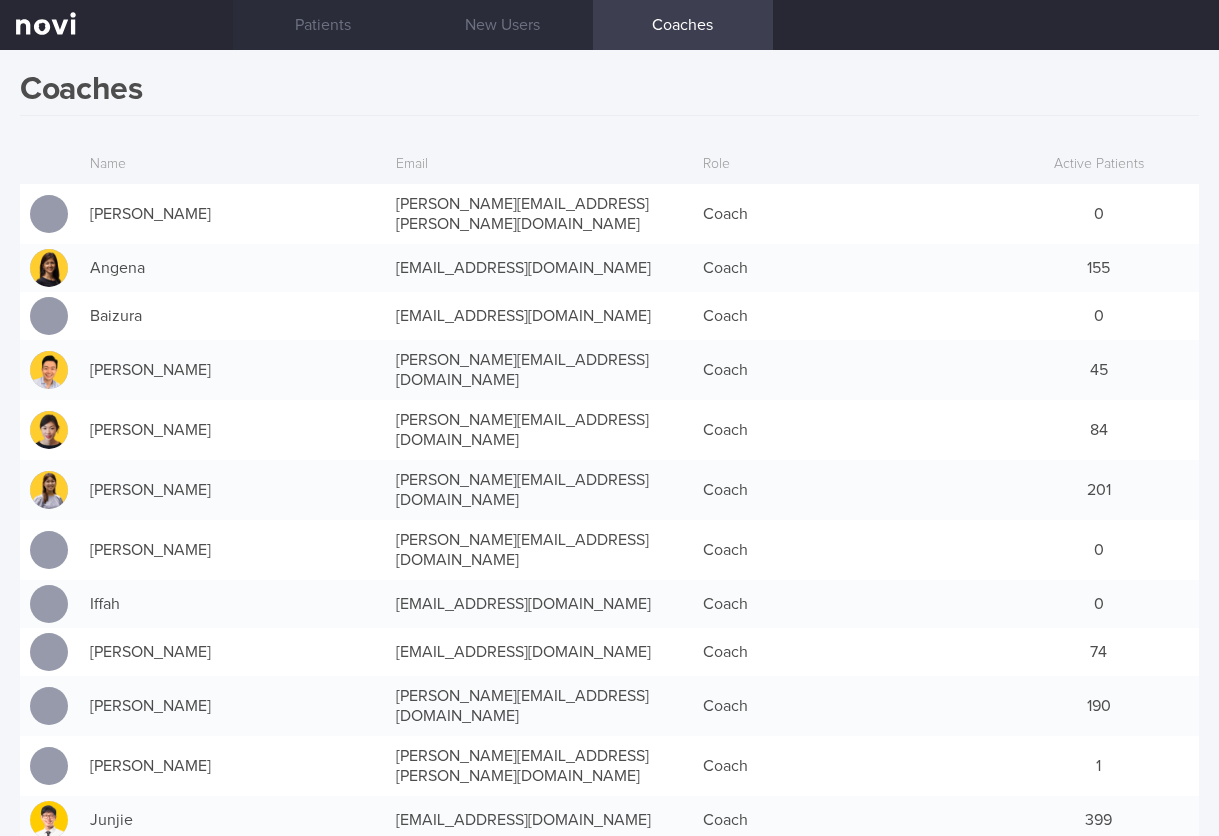 click on "Coaches" at bounding box center [683, 25] 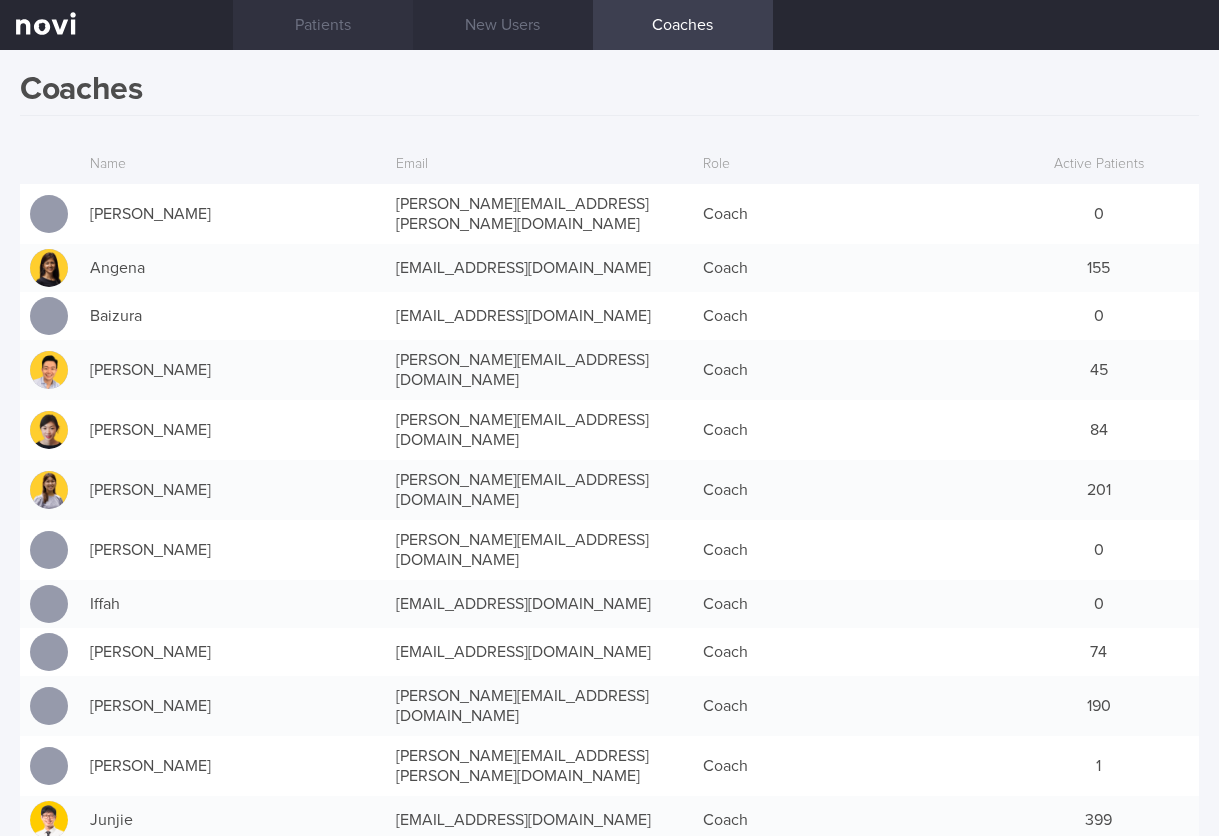 click on "Patients" at bounding box center [323, 25] 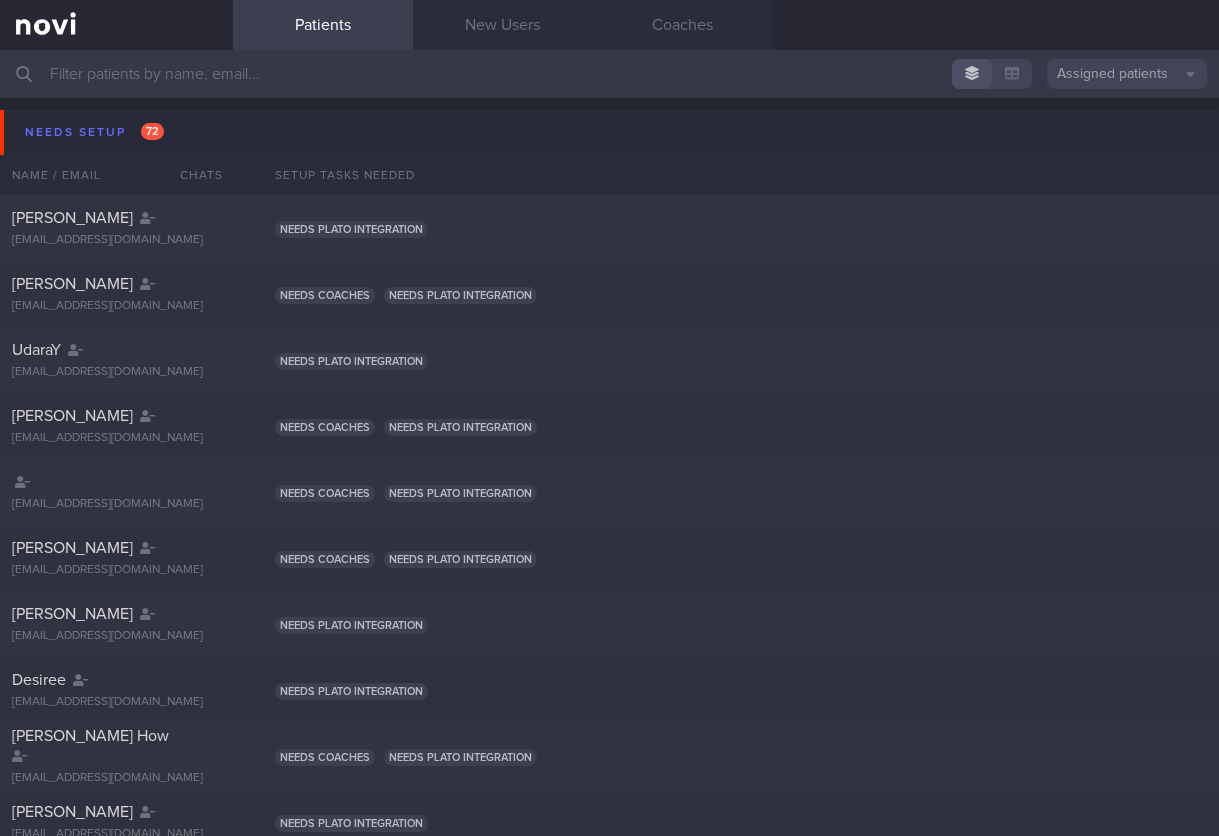 click on "Needs setup
72" at bounding box center (612, 132) 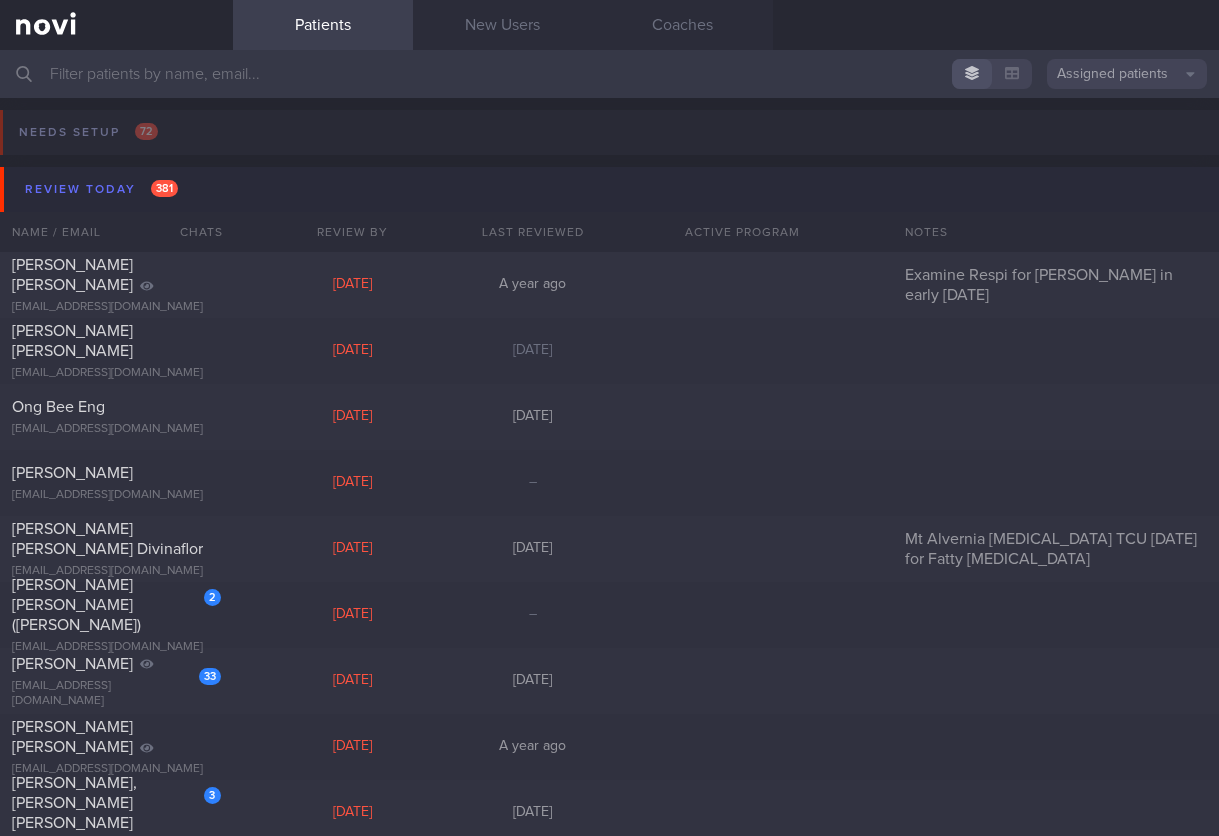 click on "Review today
381" at bounding box center (612, 189) 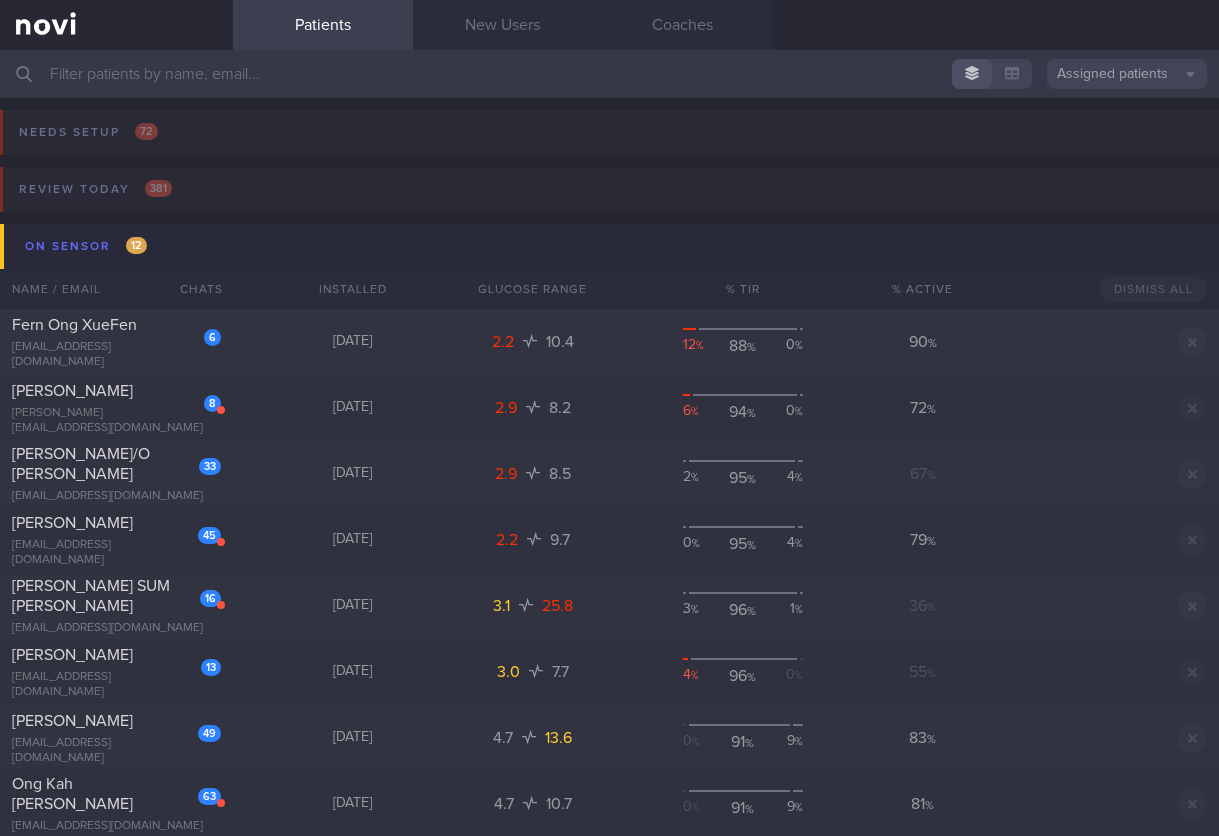 click on "On sensor
12" at bounding box center [612, 246] 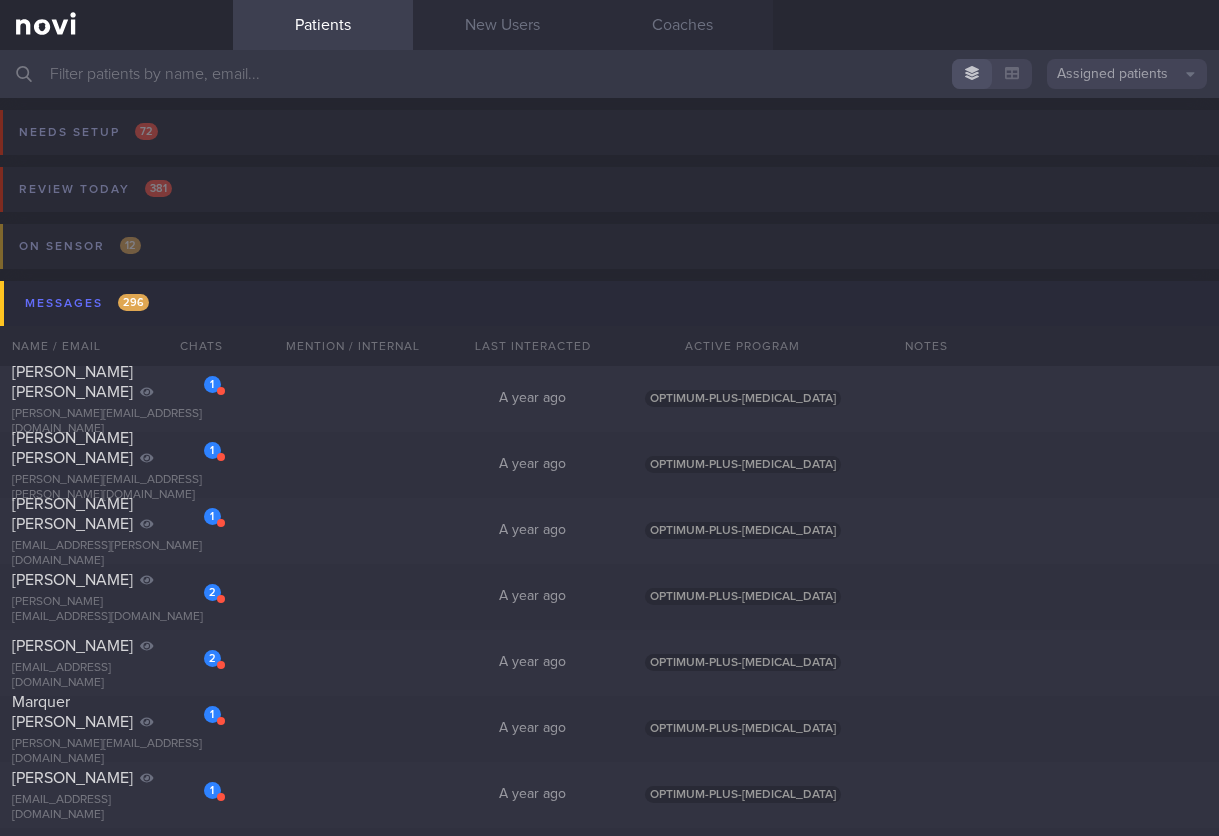 click on "Messages
296" at bounding box center [612, 303] 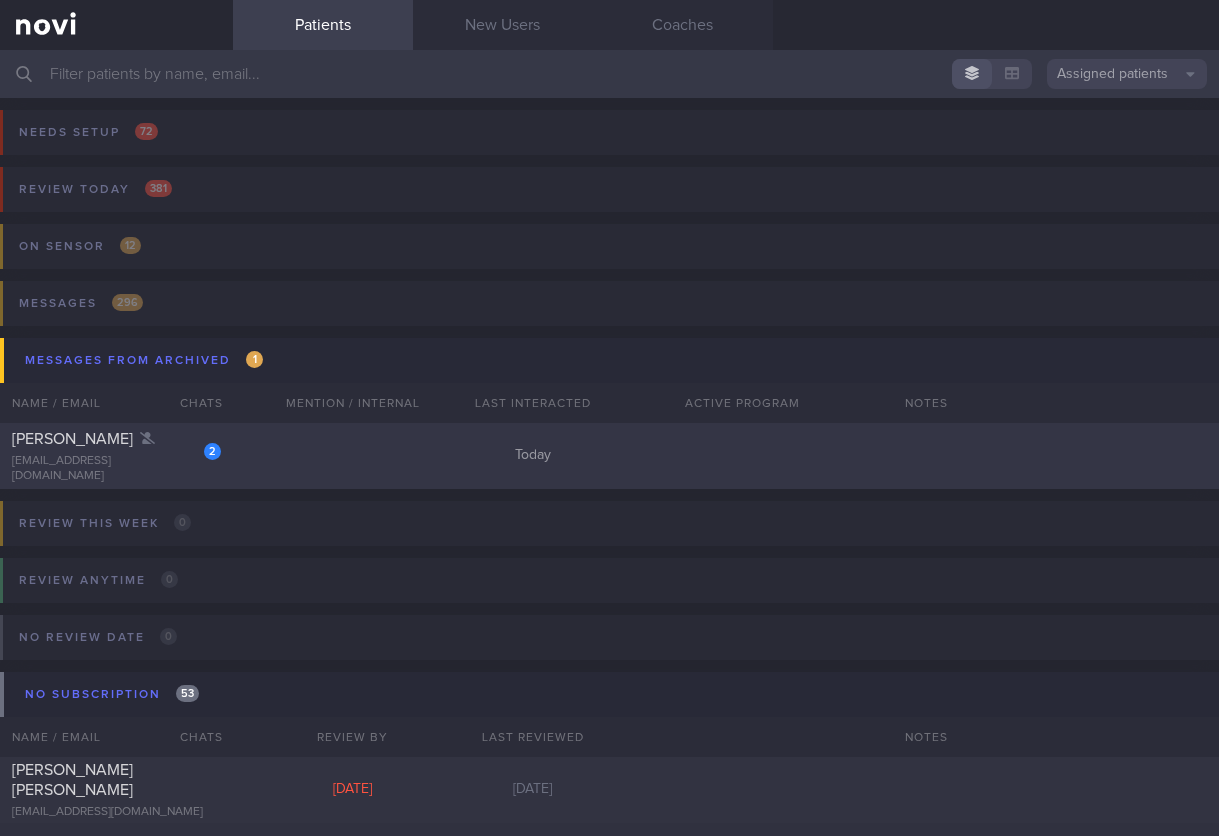 click on "2
Irene Wong
iwong@singnet.com.sg
Today" 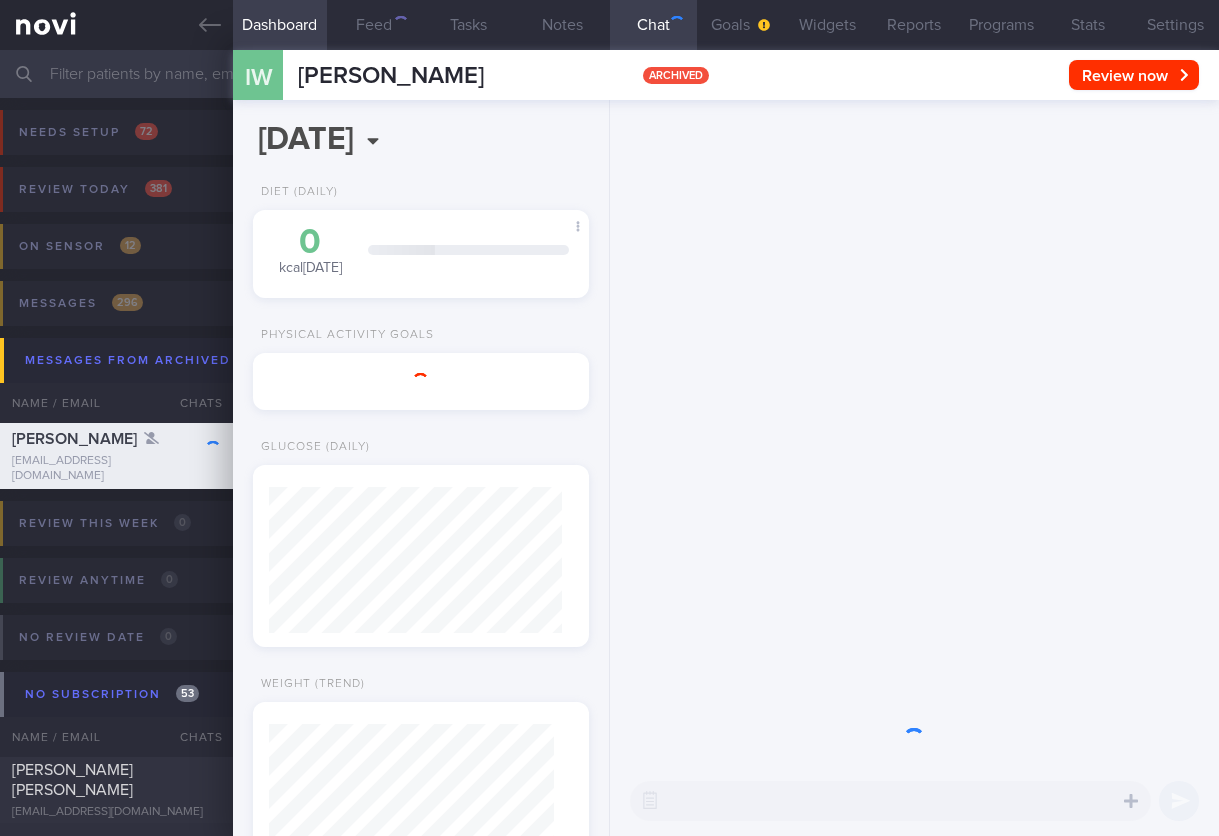 scroll, scrollTop: 0, scrollLeft: 0, axis: both 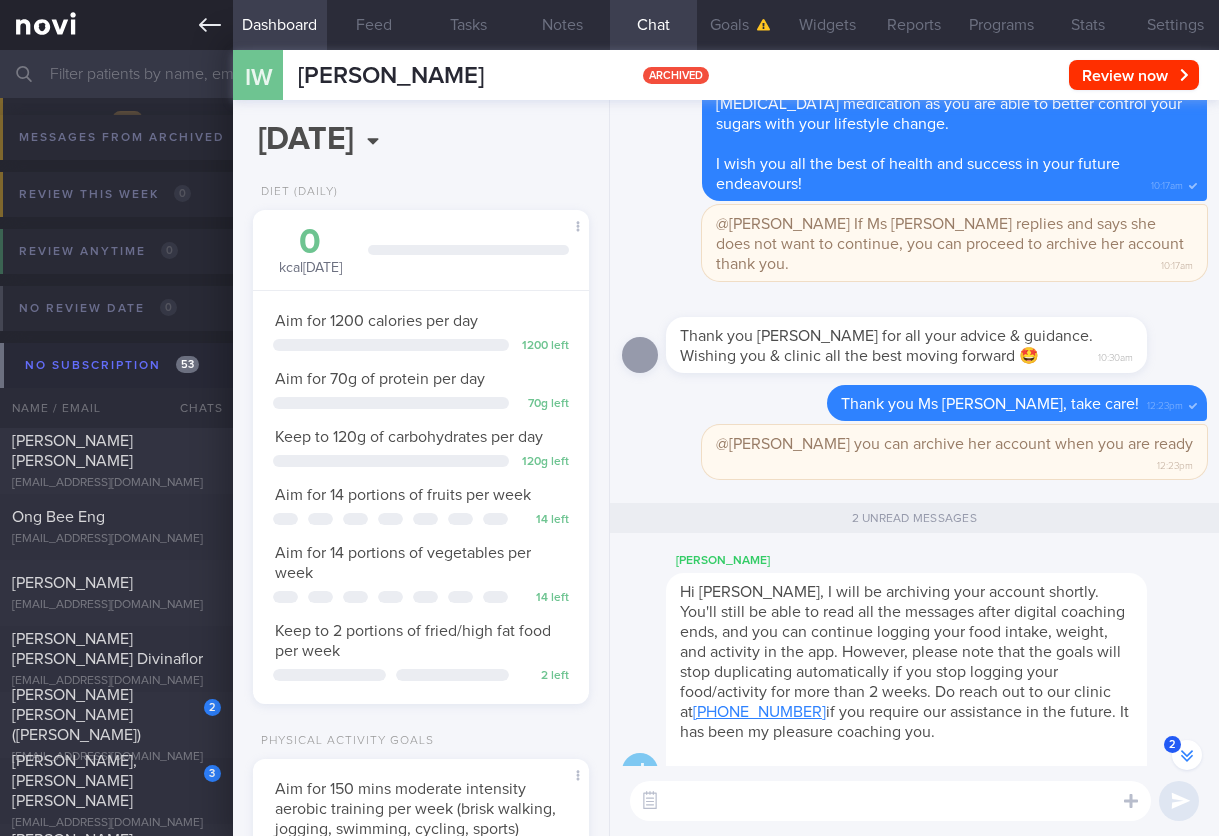 click at bounding box center [116, 25] 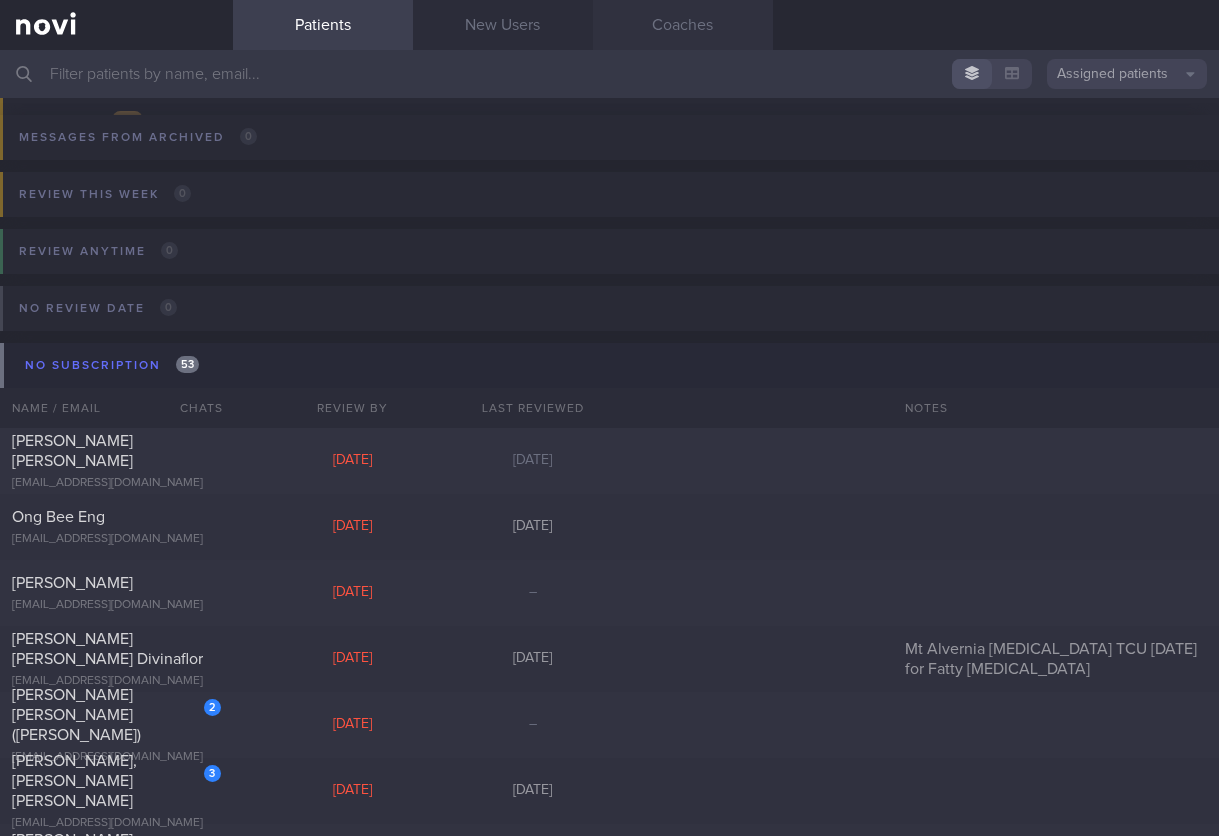 click on "Coaches" at bounding box center (683, 25) 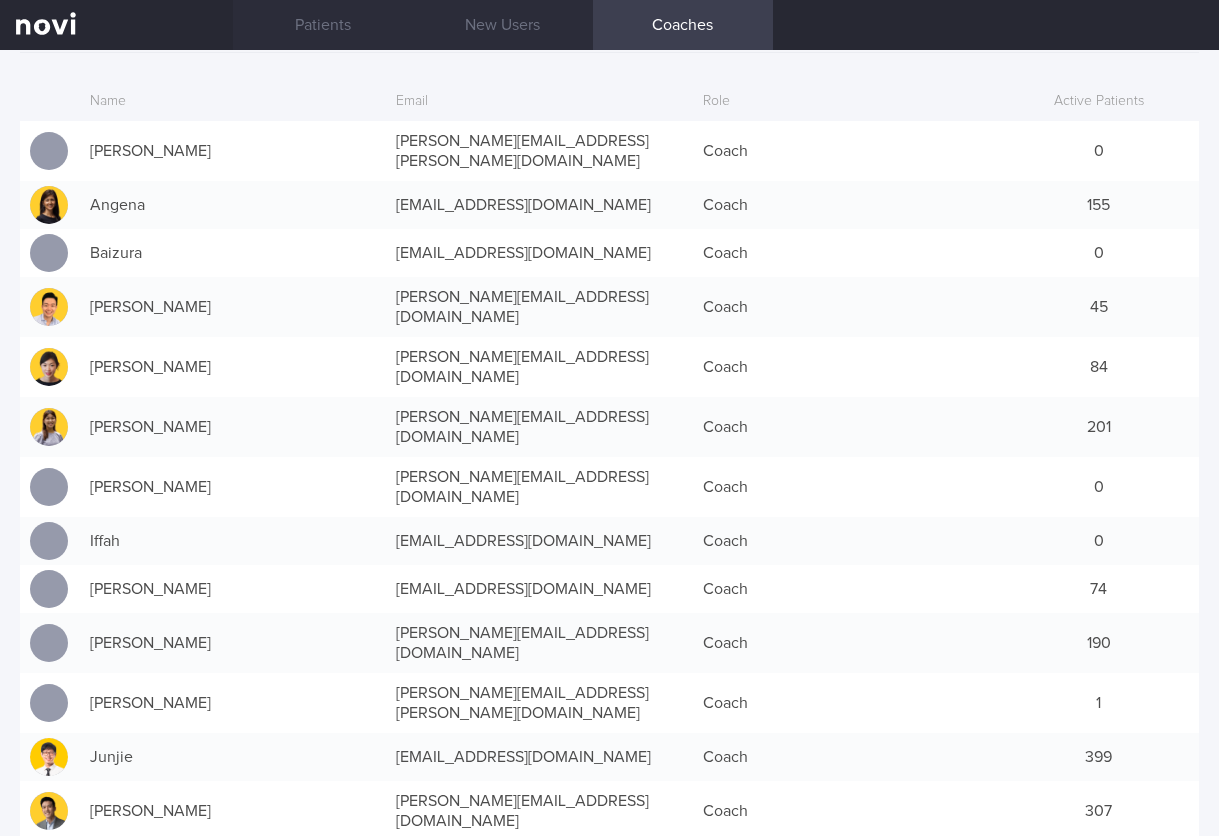 scroll, scrollTop: 0, scrollLeft: 0, axis: both 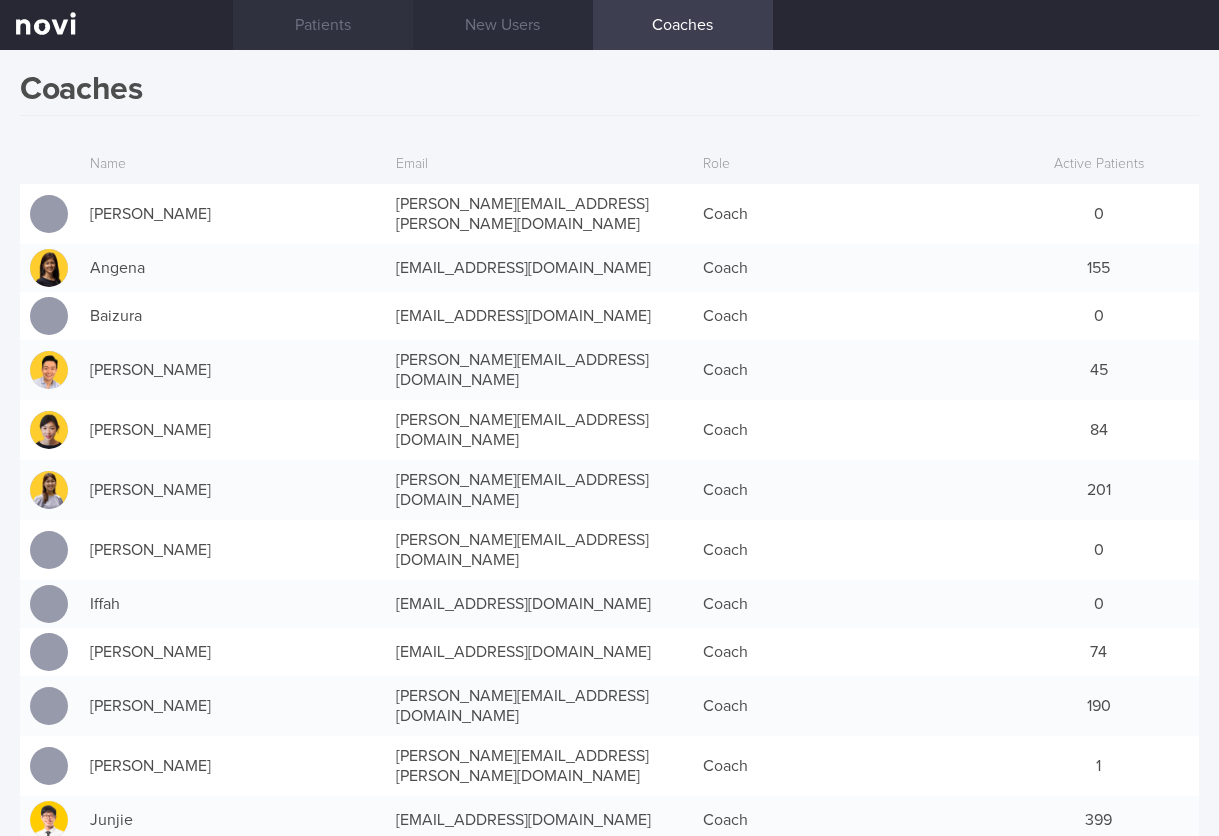 click on "Patients" at bounding box center [323, 25] 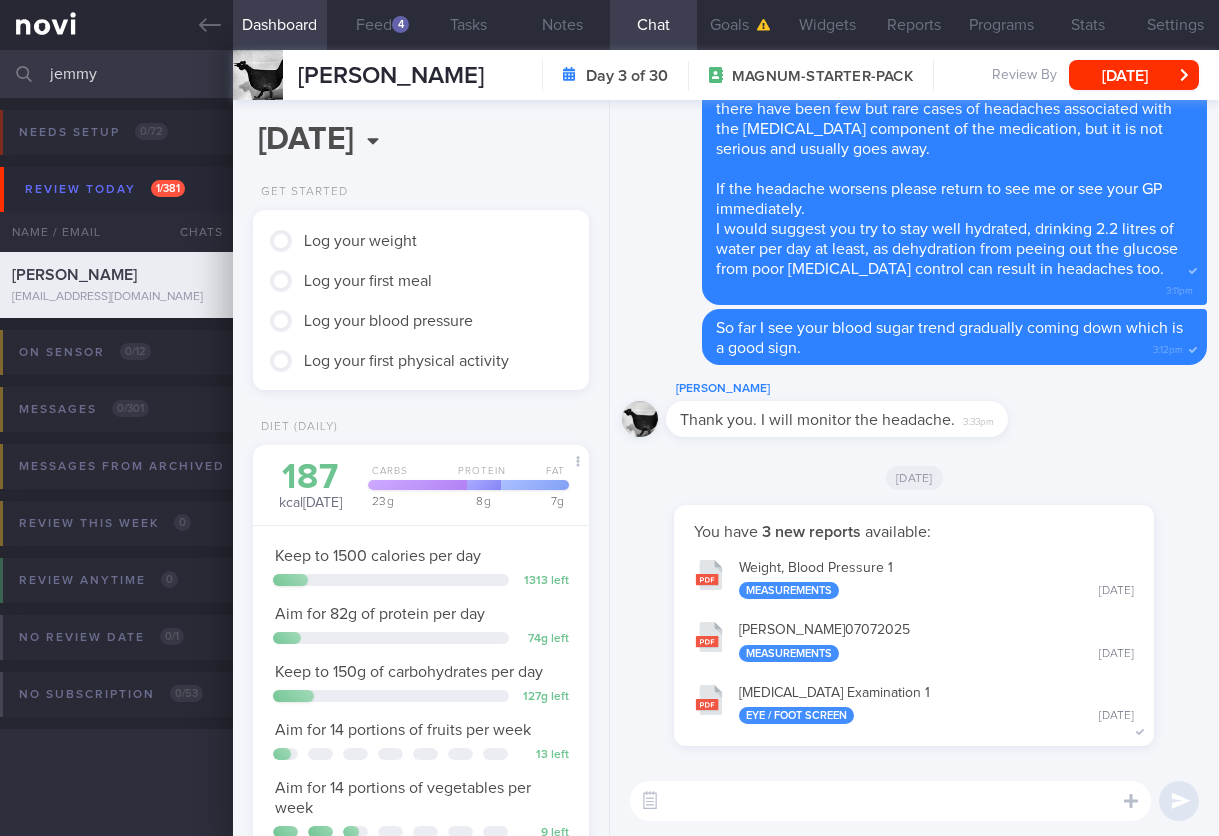 scroll, scrollTop: 0, scrollLeft: 0, axis: both 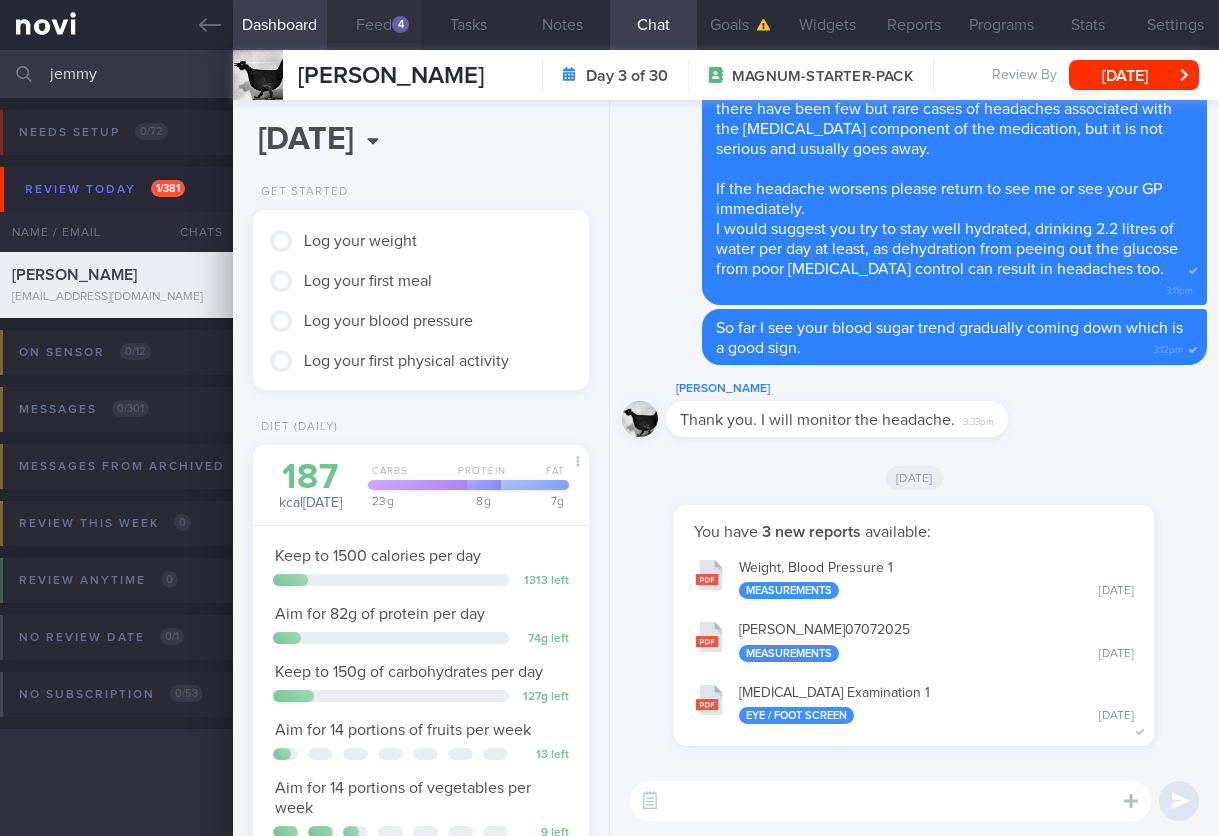 click on "Feed
4" at bounding box center (374, 25) 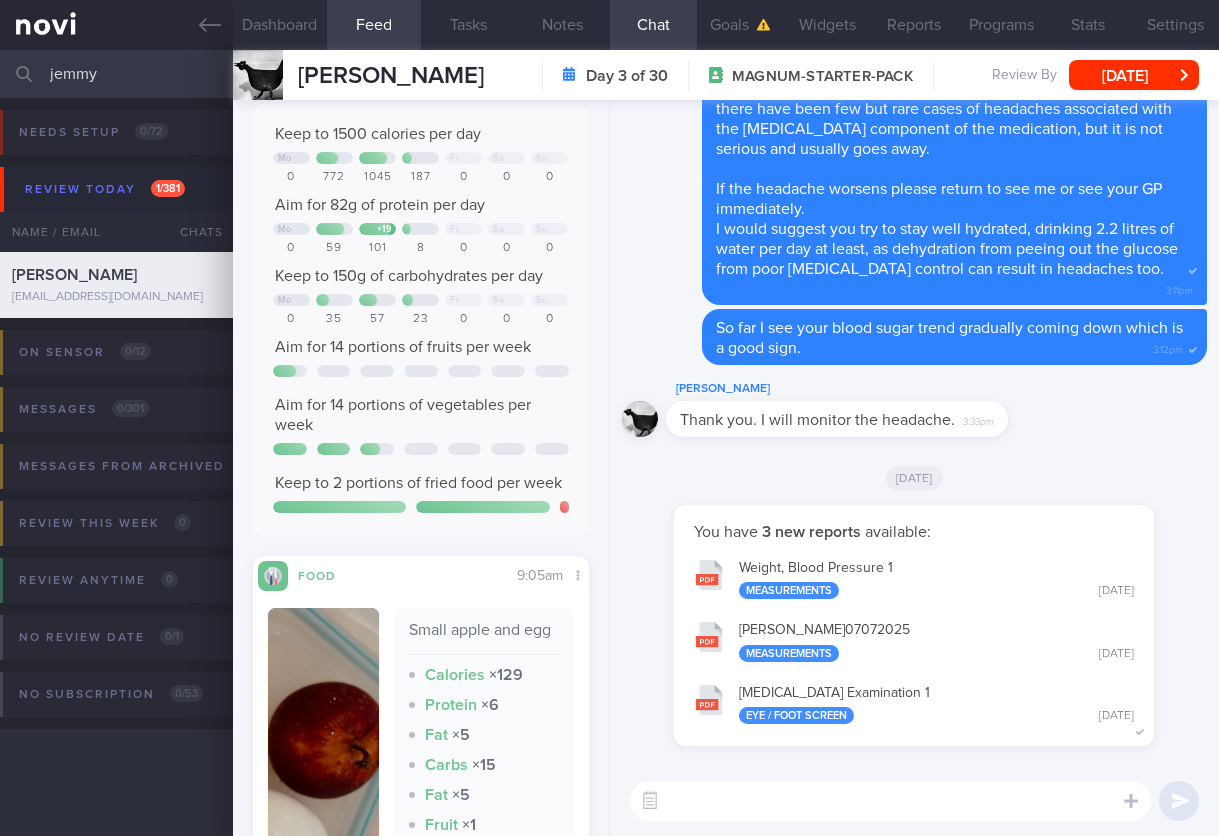 scroll, scrollTop: 0, scrollLeft: 0, axis: both 